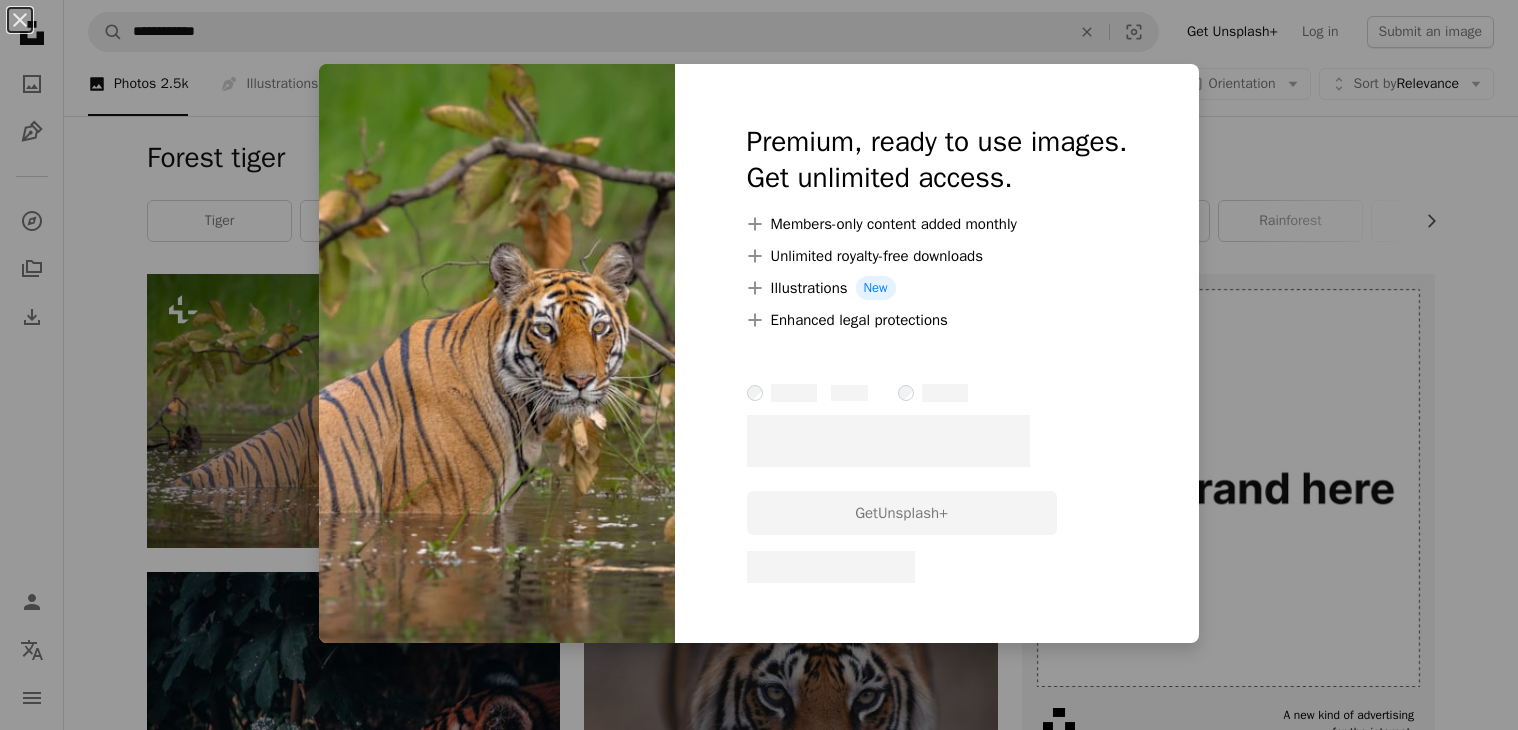 scroll, scrollTop: 0, scrollLeft: 0, axis: both 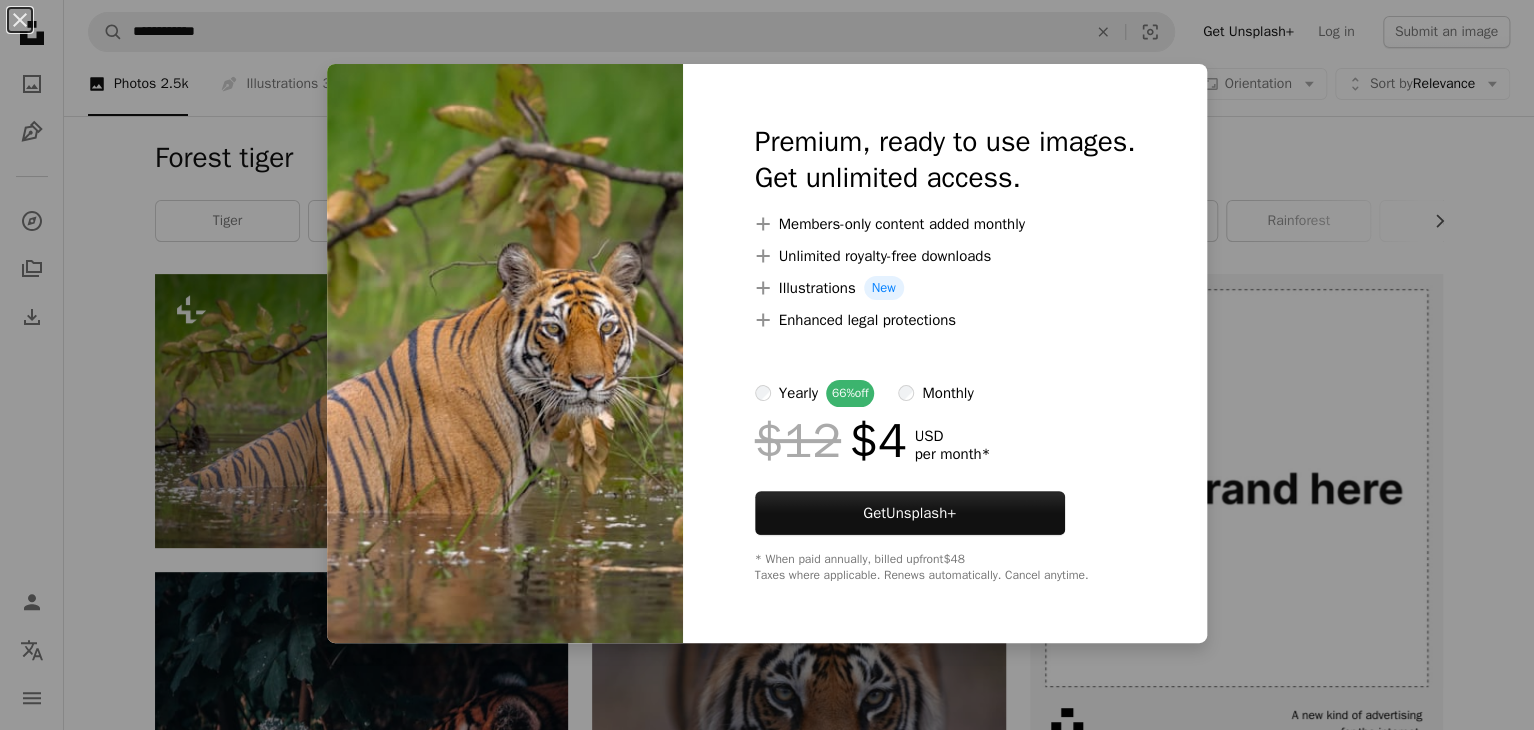 click on "An X shape Premium, ready to use images. Get unlimited access. A plus sign Members-only content added monthly A plus sign Unlimited royalty-free downloads A plus sign Illustrations  New A plus sign Enhanced legal protections yearly 66%  off monthly $12   $4 USD per month * Get  Unsplash+ * When paid annually, billed upfront  $48 Taxes where applicable. Renews automatically. Cancel anytime." at bounding box center (767, 365) 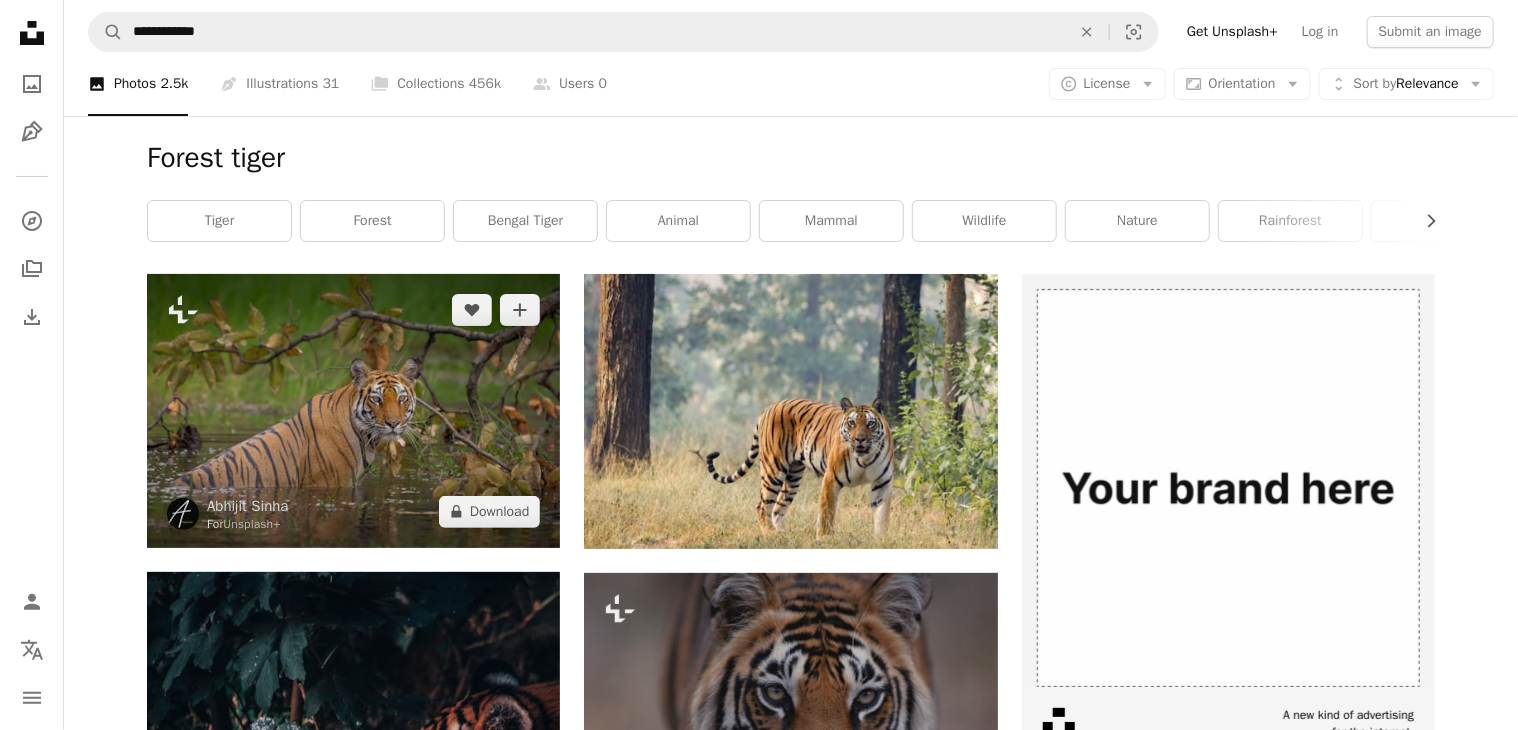 click at bounding box center (353, 411) 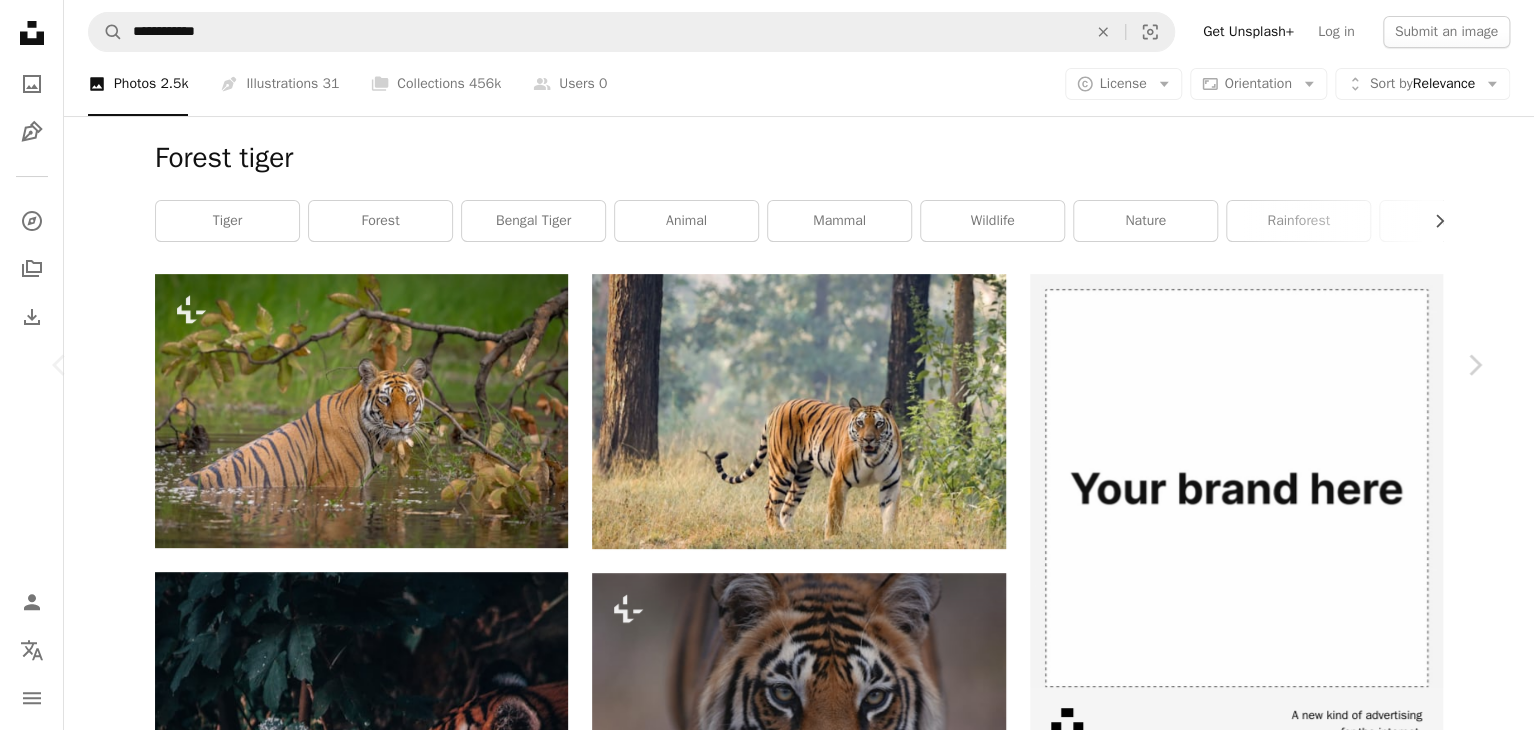 click on "An X shape Chevron left Chevron right Abhijit Sinha For  Unsplash+ A heart A plus sign Edit image   Plus sign for Unsplash+ A lock   Download Zoom in A forward-right arrow Share More Actions Calendar outlined Published on  June 12, 2023 Safety Licensed under the  Unsplash+ License forest green tiger jungle rainforest tropical outdoors jungle animal siberian tiger black tiger forest tiger jungle animals Free images Related images Plus sign for Unsplash+ A heart A plus sign Abhijit Sinha For  Unsplash+ A lock   Download Plus sign for Unsplash+ A heart A plus sign Getty Images For  Unsplash+ A lock   Download Plus sign for Unsplash+ A heart A plus sign Getty Images For  Unsplash+ A lock   Download Plus sign for Unsplash+ A heart A plus sign Getty Images For  Unsplash+ A lock   Download Plus sign for Unsplash+ A heart A plus sign Getty Images For  Unsplash+ A lock   Download Plus sign for Unsplash+ A heart A plus sign Getty Images For  Unsplash+ A lock   Download Plus sign for Unsplash+ A heart A plus sign For" at bounding box center (767, 4653) 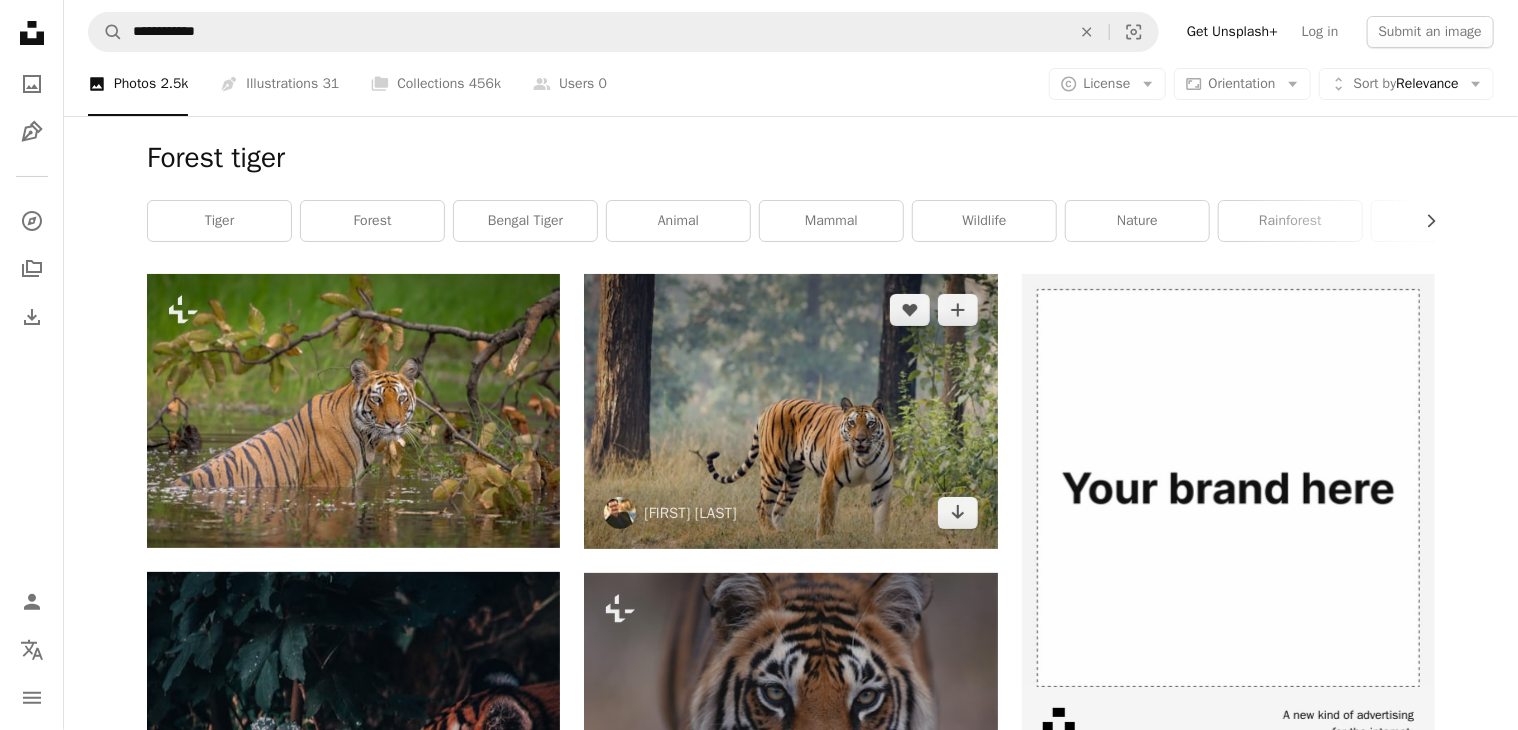 click at bounding box center [790, 411] 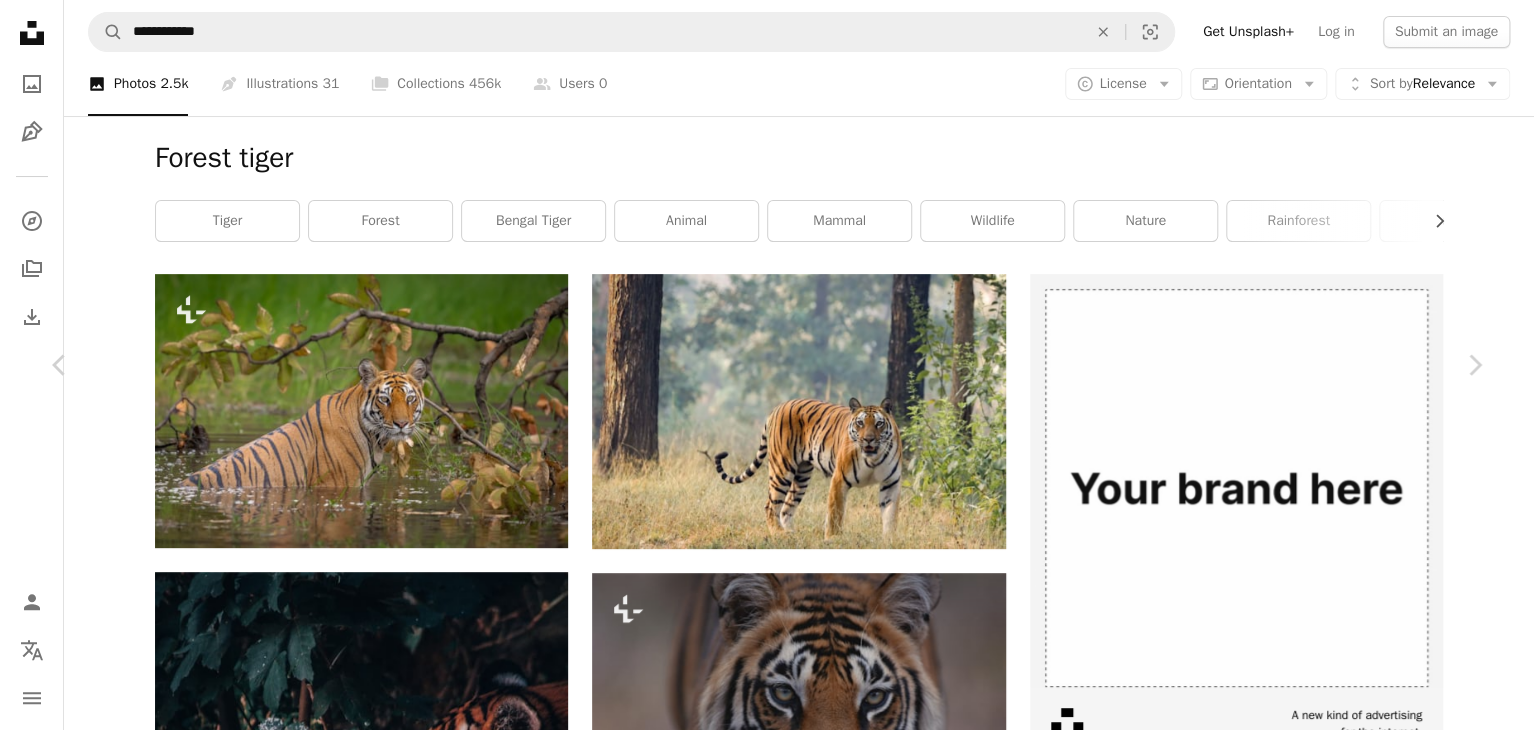 click on "Chevron down" 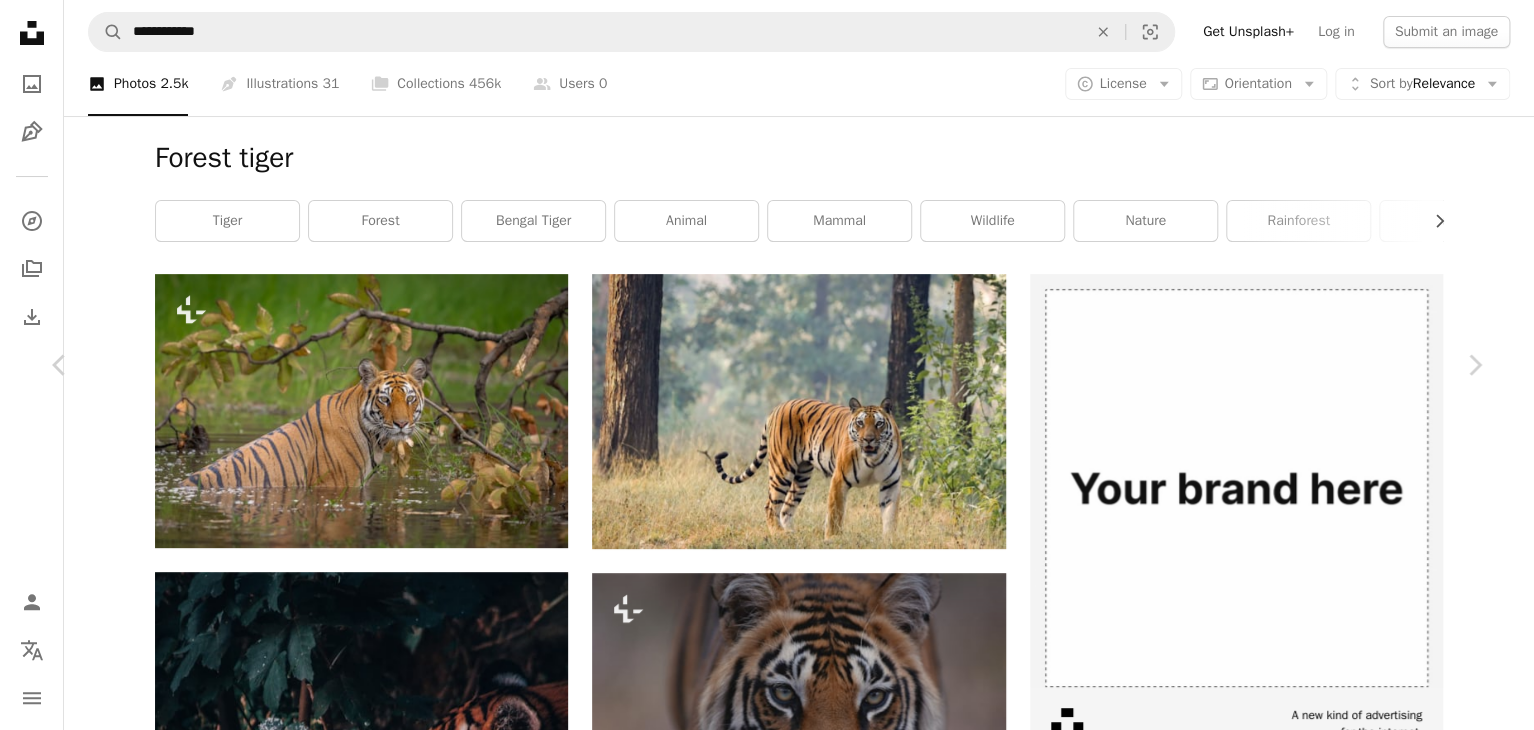 click on "Chevron down" 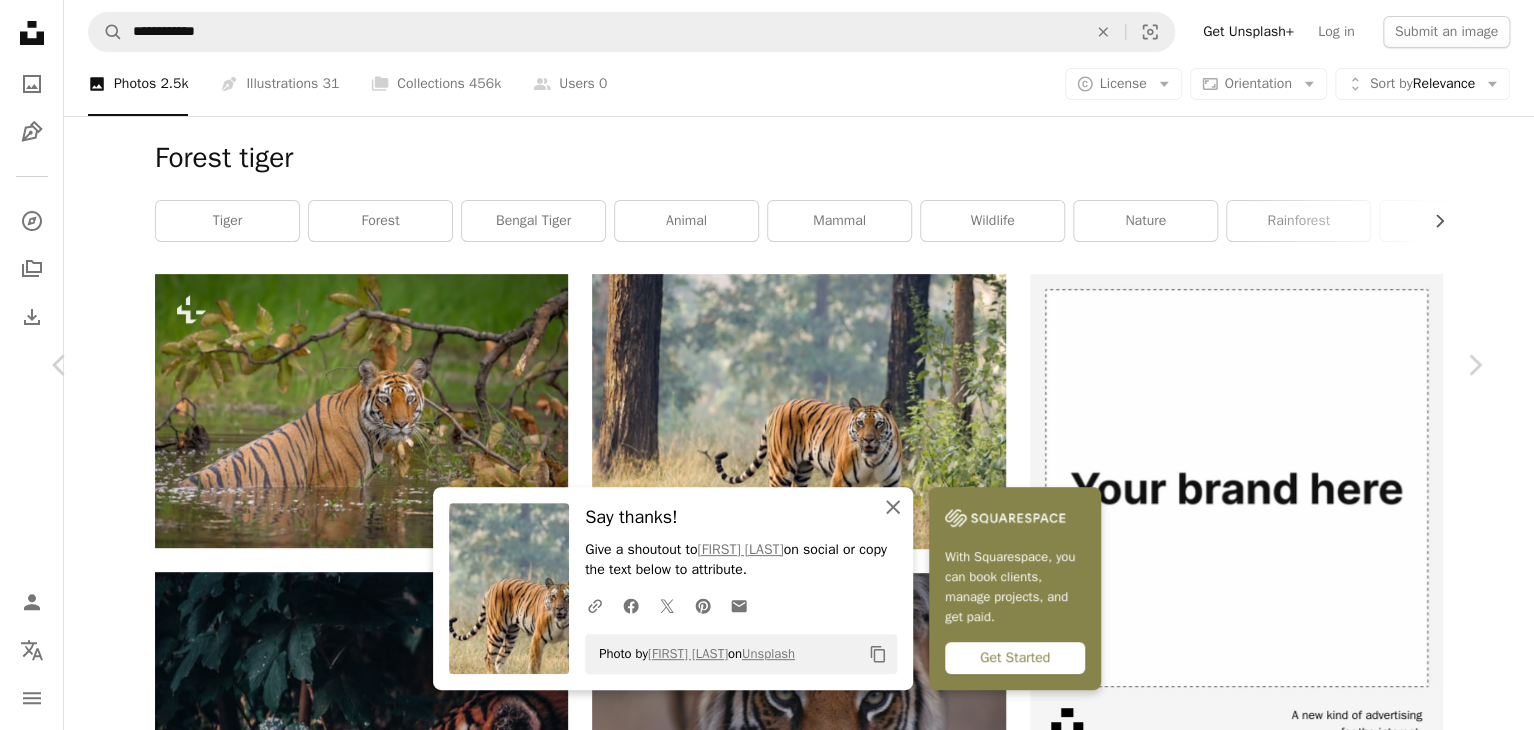 click on "An X shape" 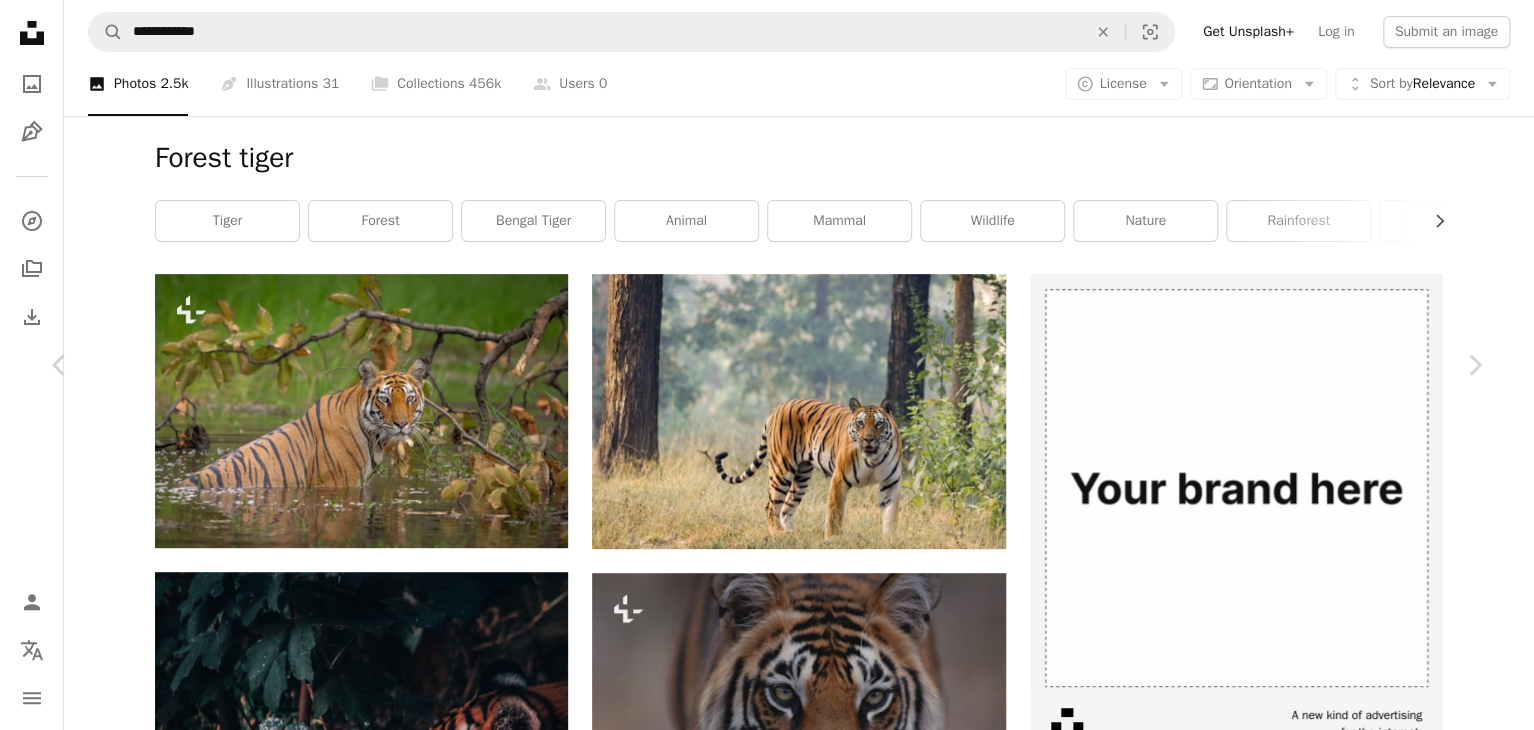 click on "An X shape" at bounding box center (20, 20) 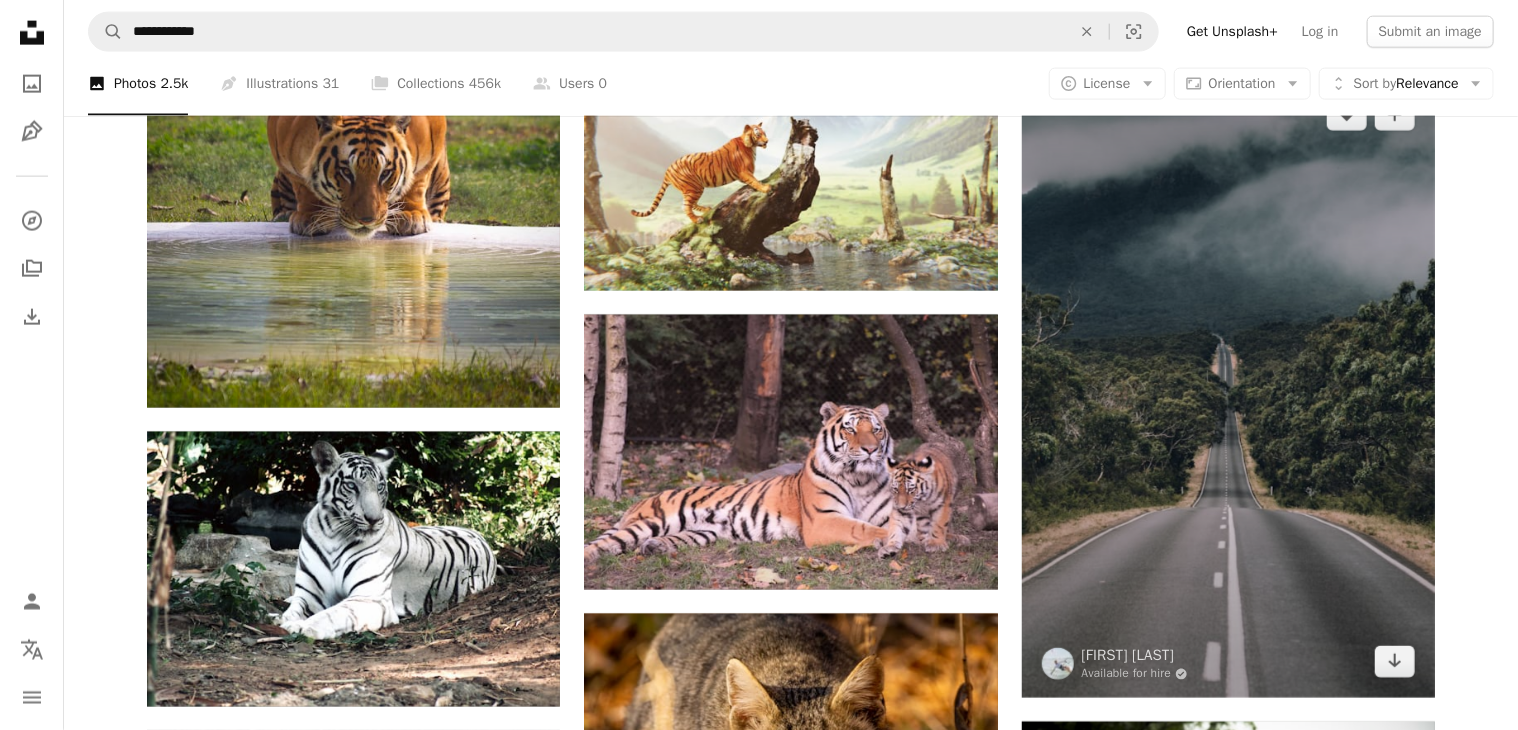 scroll, scrollTop: 1400, scrollLeft: 0, axis: vertical 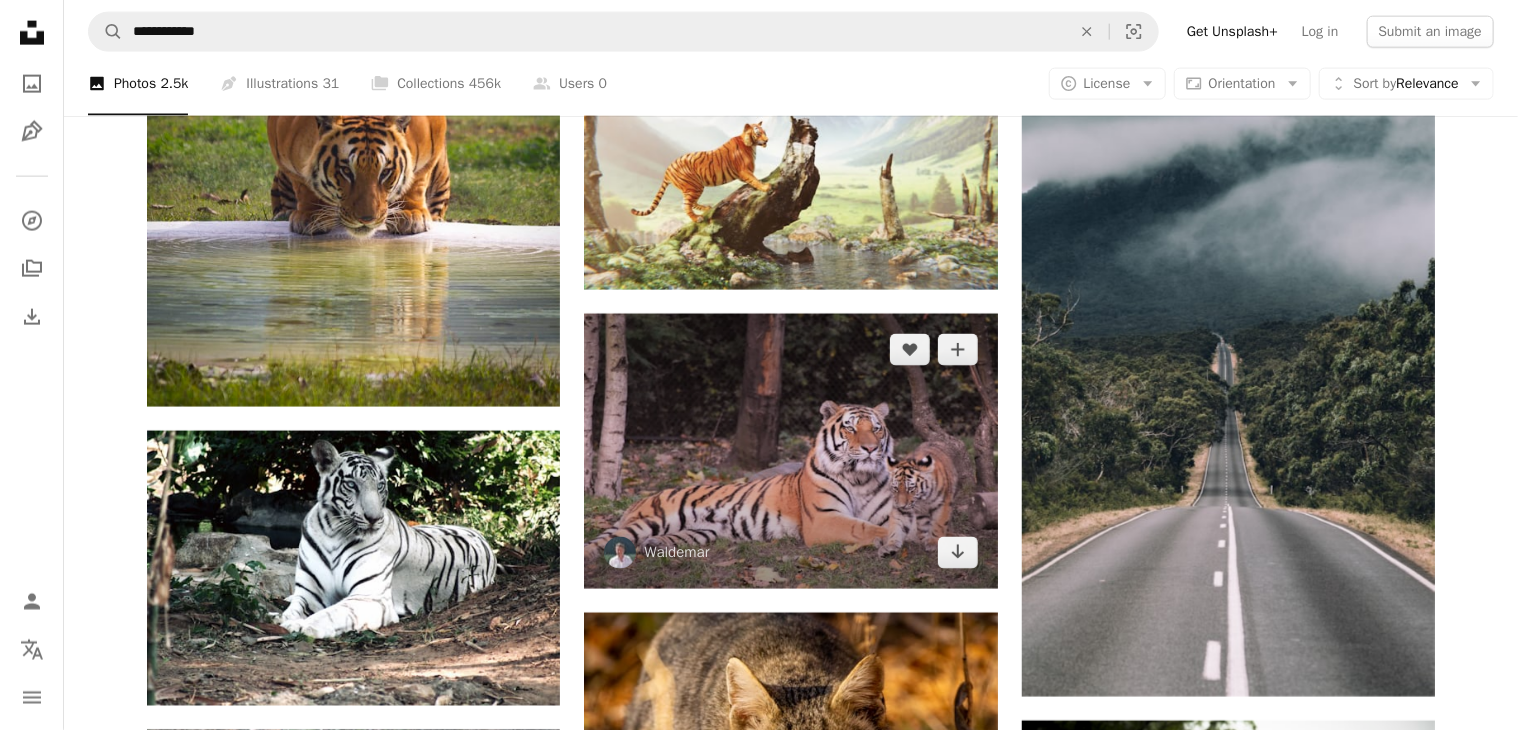 click at bounding box center [790, 451] 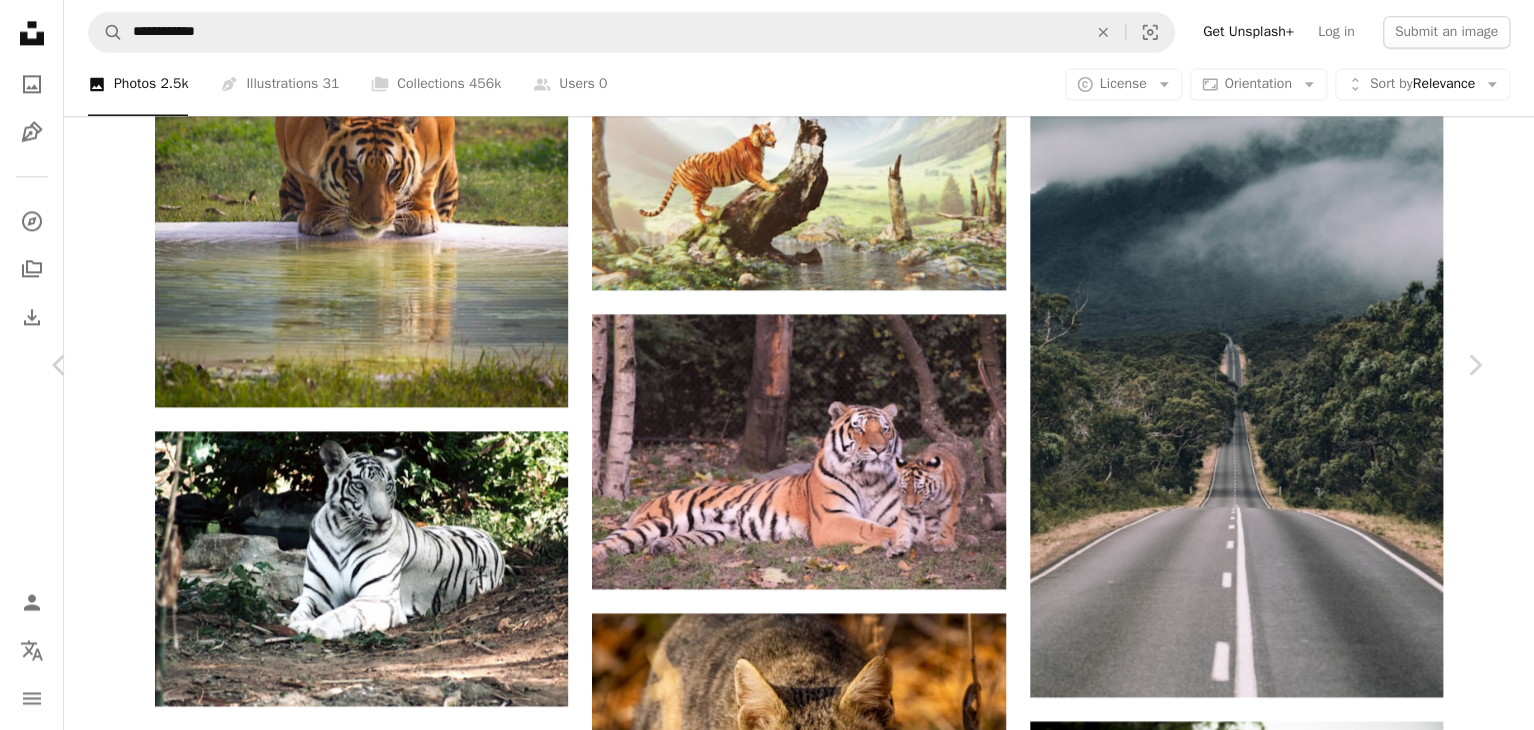 click on "Download free" at bounding box center (1285, 2935) 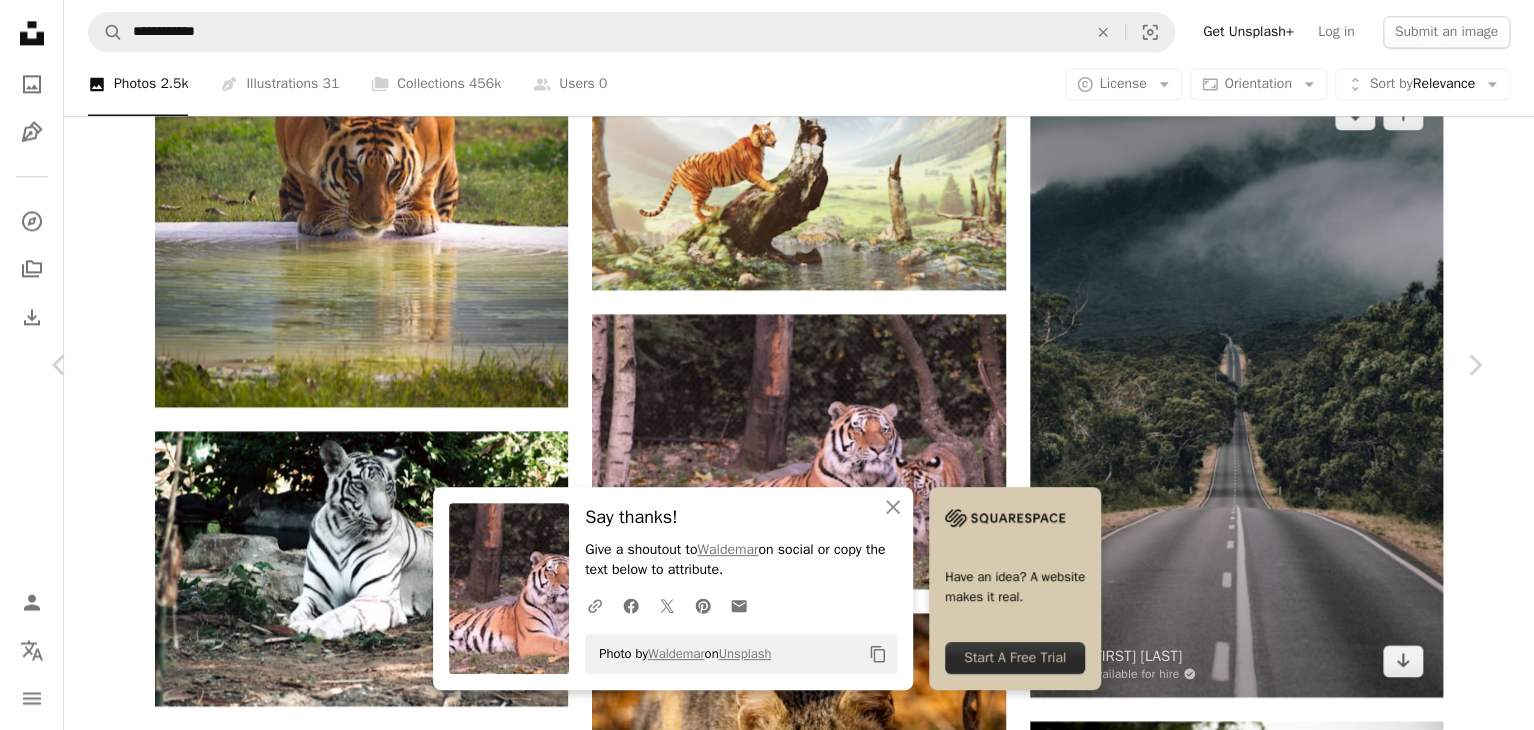 drag, startPoint x: 1411, startPoint y: 201, endPoint x: 1383, endPoint y: 210, distance: 29.410883 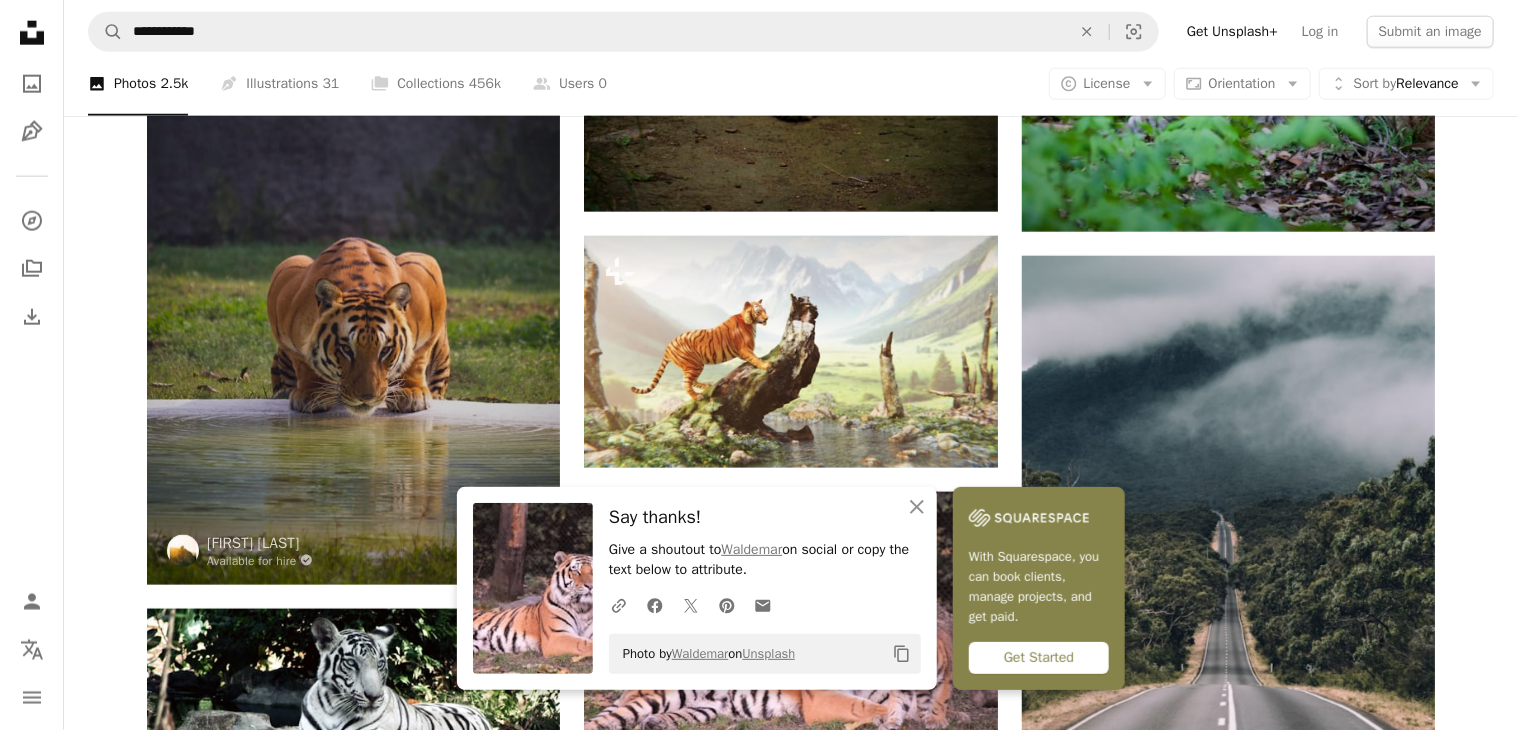 scroll, scrollTop: 1200, scrollLeft: 0, axis: vertical 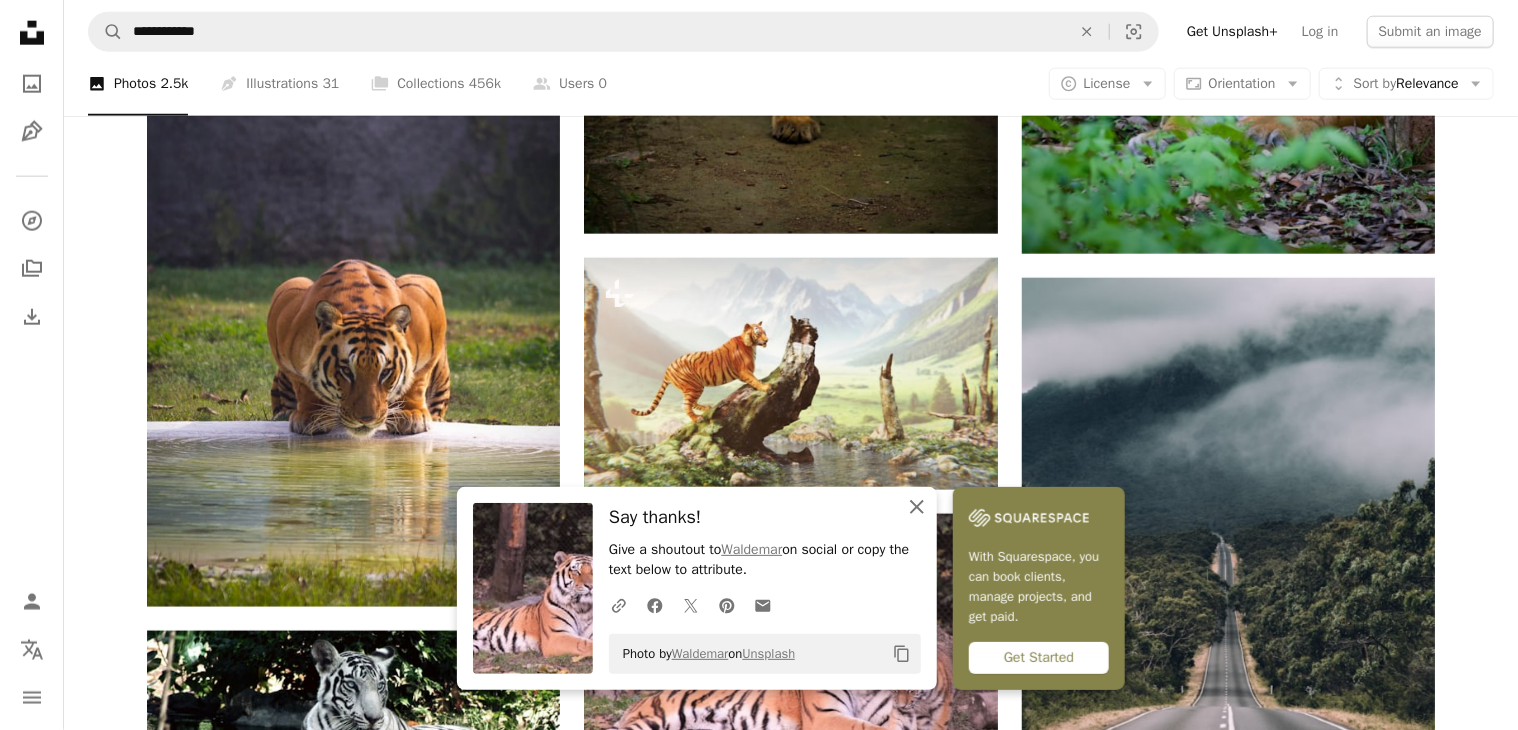 click on "An X shape" 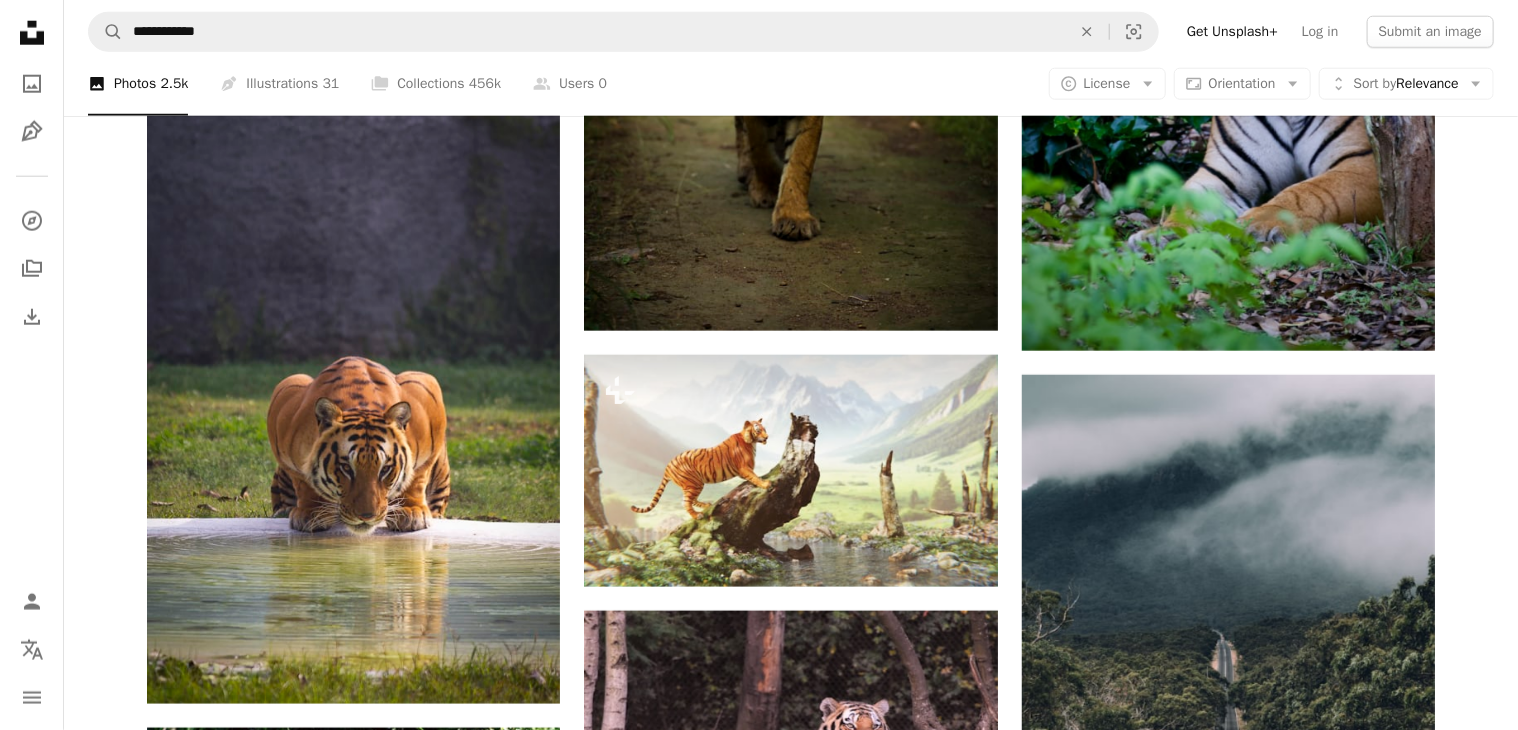 scroll, scrollTop: 1000, scrollLeft: 0, axis: vertical 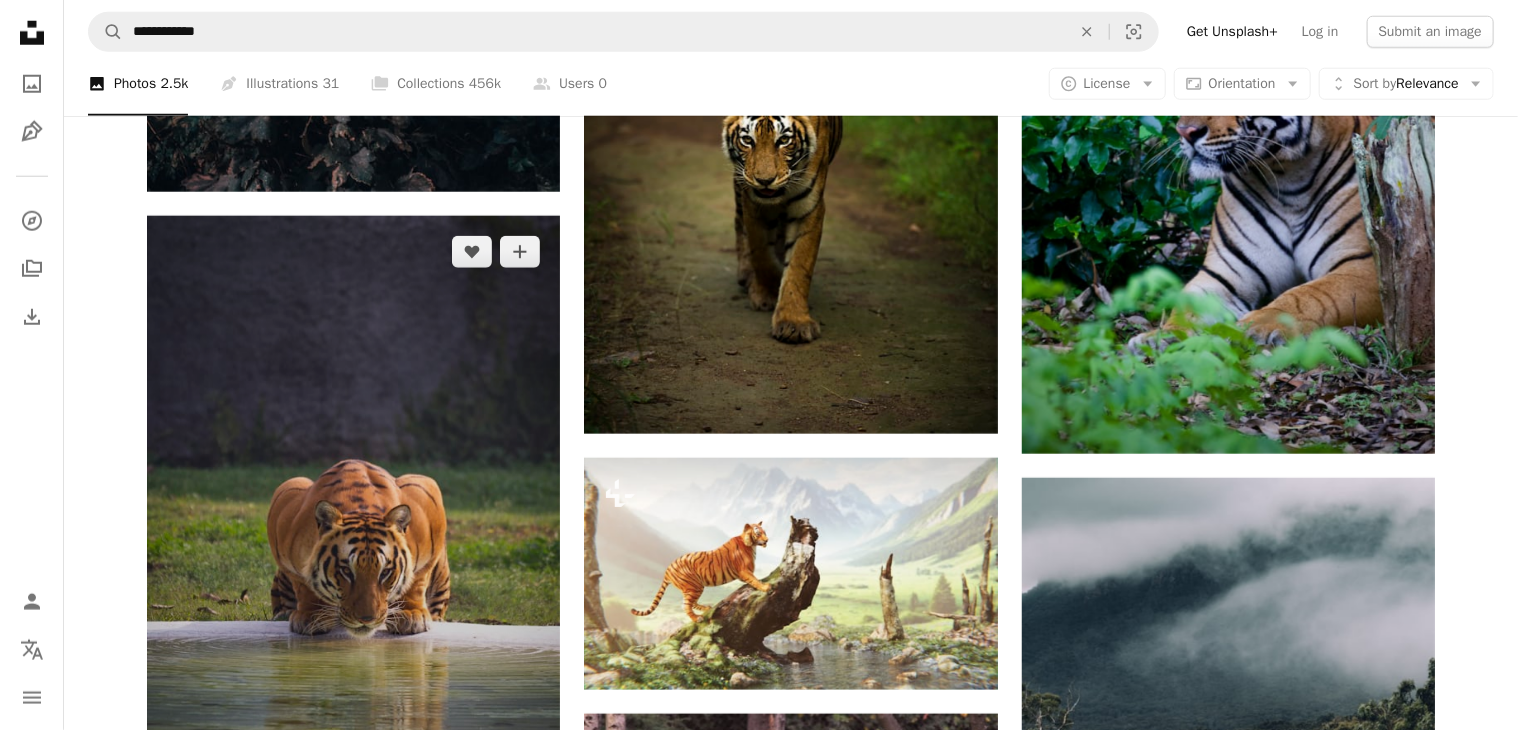 click at bounding box center (353, 511) 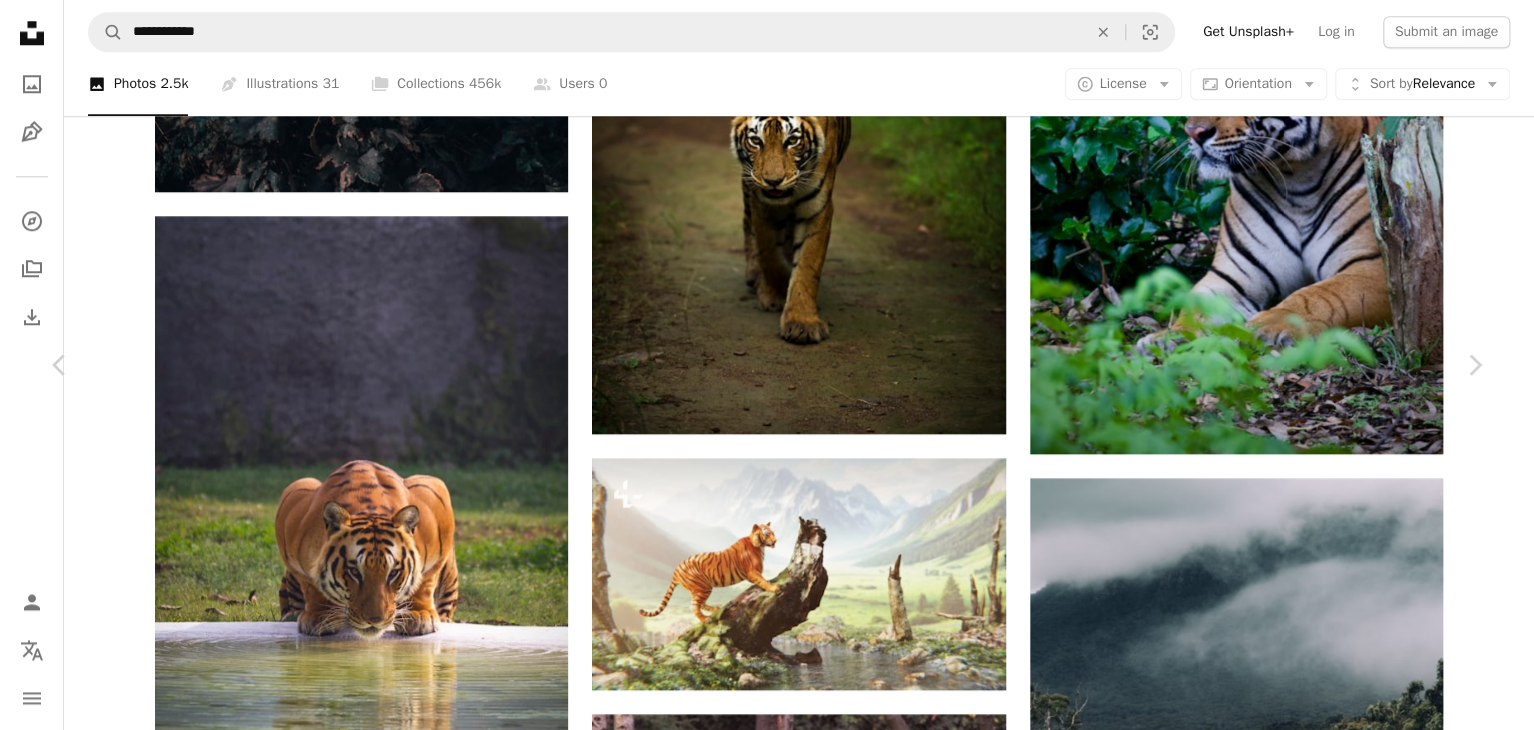 click on "An X shape Chevron left Chevron right Ratanjot Singh Available for hire A checkmark inside of a circle A heart A plus sign Edit image   Plus sign for Unsplash+ Download free Chevron down Zoom in Views 11,970,892 Downloads 239,350 A forward-right arrow Share Info icon Info More Actions Do check out more photos at -
https://www.instagram.com/[USERNAME]/ Calendar outlined Published on  May 11, 2018 Camera Canon, EOS 7D Safety Free to use under the  Unsplash License forest cat animal tiger eye eyes pose drinking water wild royal big big cat predator thirsty bengal feline wildlife mammal HD Wallpapers Browse premium related images on iStock  |  Save 20% with code UNSPLASH20 View more on iStock  ↗ Related images A heart A plus sign Grace Miles Arrow pointing down Plus sign for Unsplash+ A heart A plus sign Getty Images For  Unsplash+ A lock   Download A heart A plus sign Nemalan Z Arrow pointing down A heart A plus sign Qijun Huang Available for hire A checkmark inside of a circle Arrow pointing down A heart" at bounding box center [767, 3653] 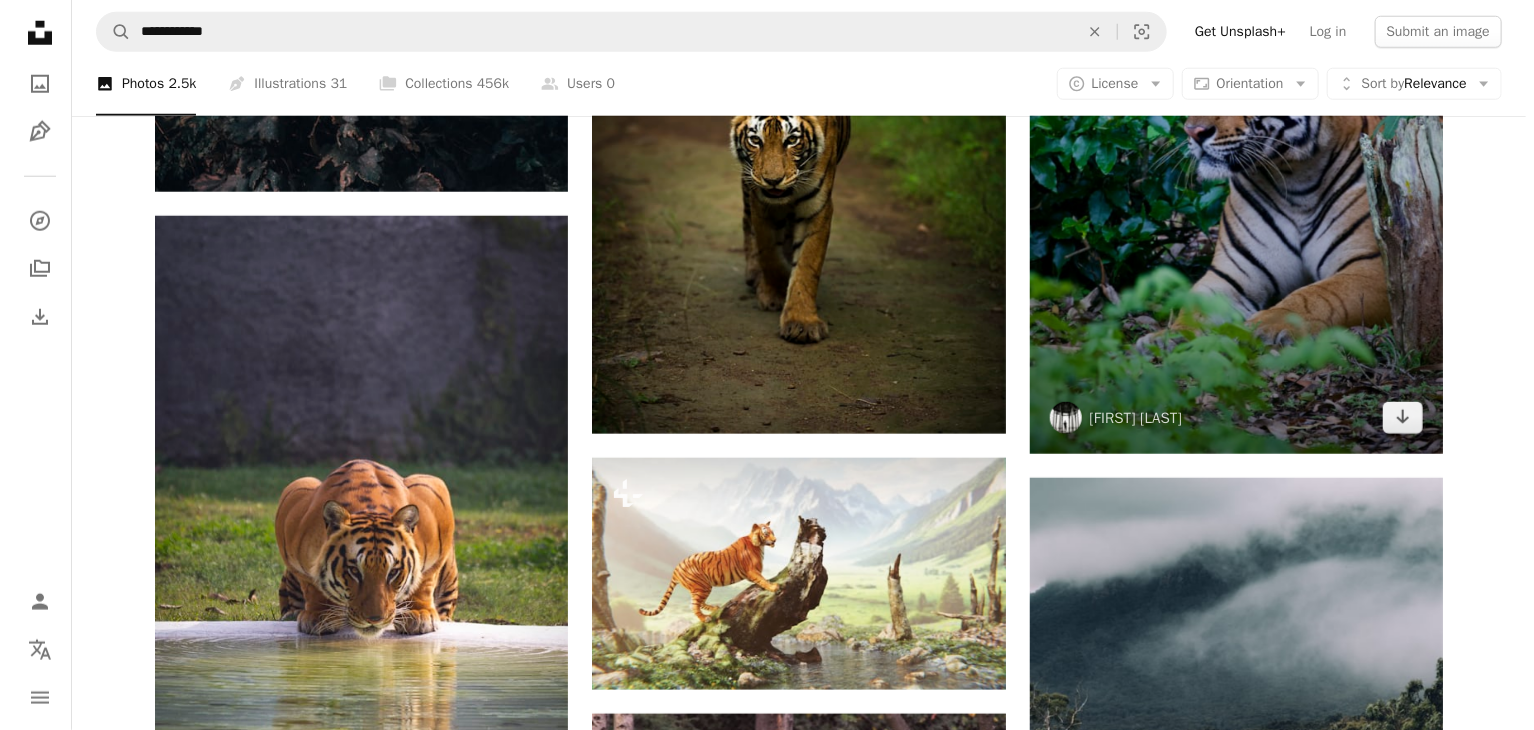 scroll, scrollTop: 800, scrollLeft: 0, axis: vertical 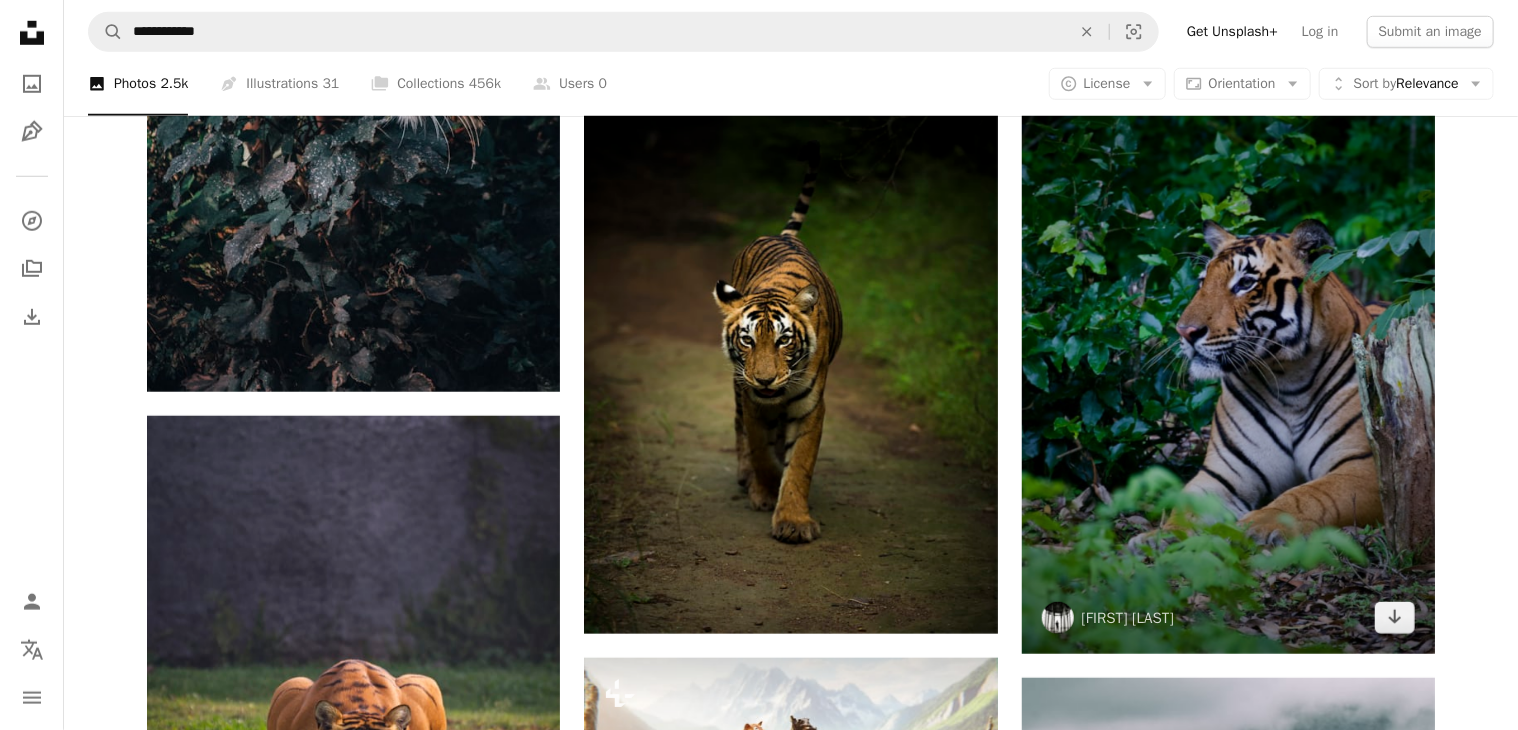 click at bounding box center (1228, 344) 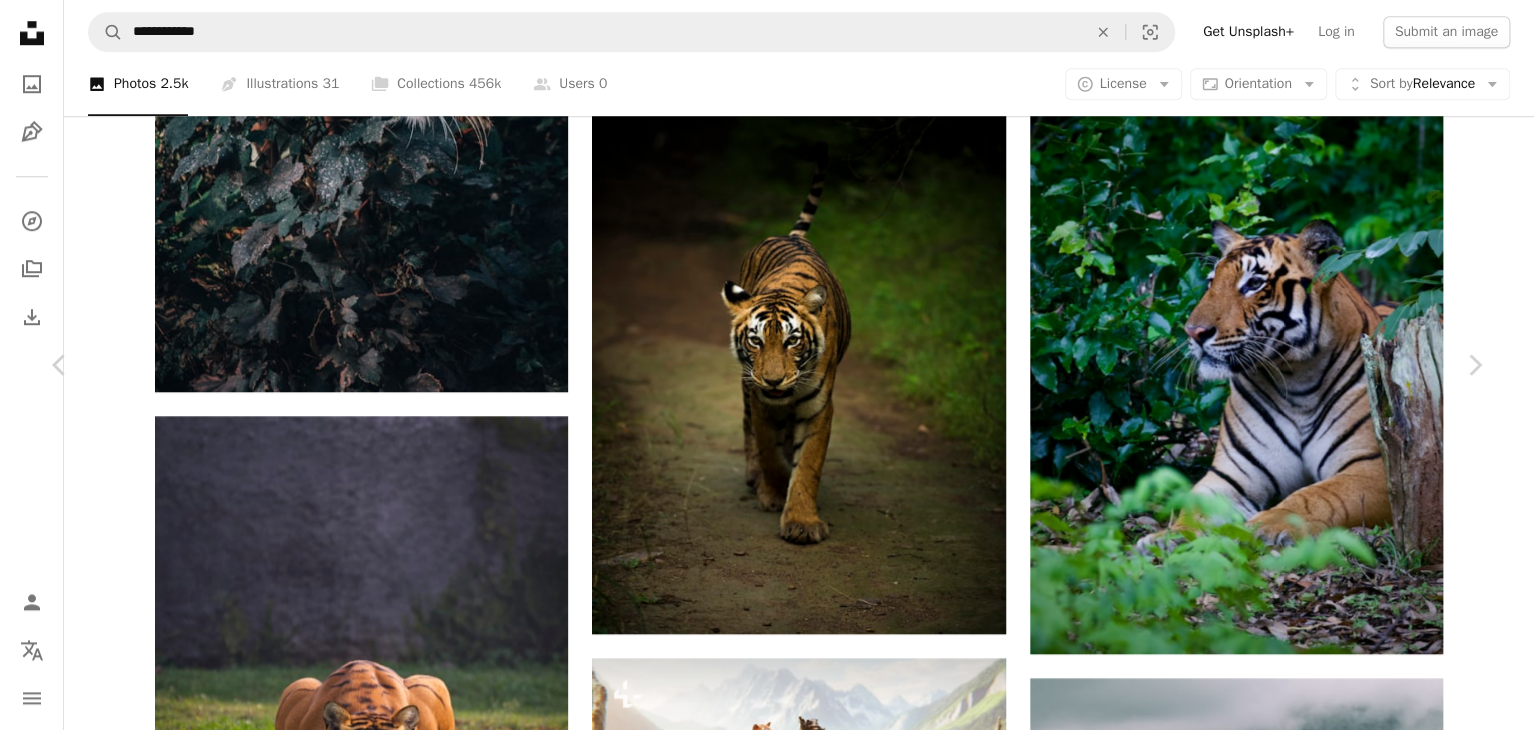click on "Download free" at bounding box center [1285, 3535] 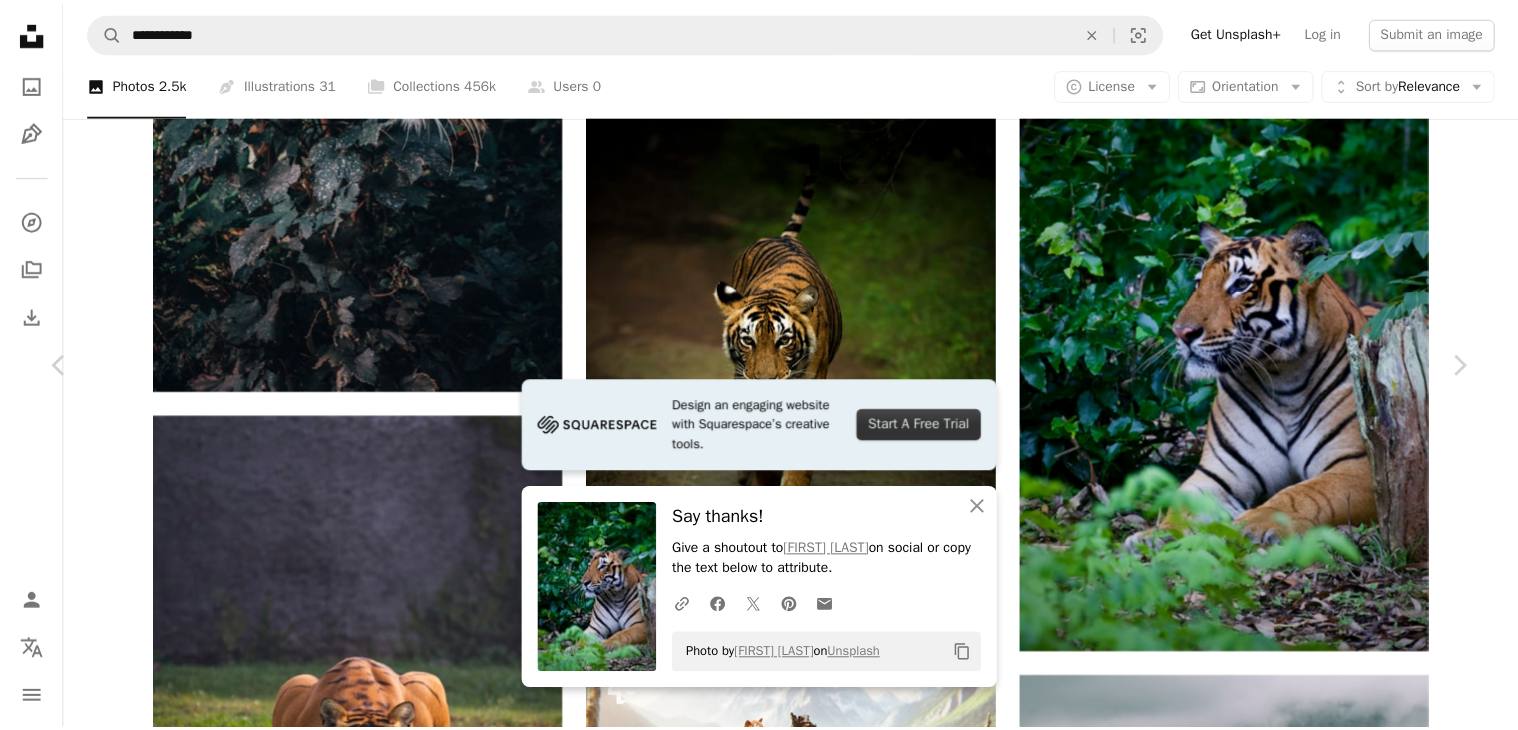 scroll, scrollTop: 639, scrollLeft: 0, axis: vertical 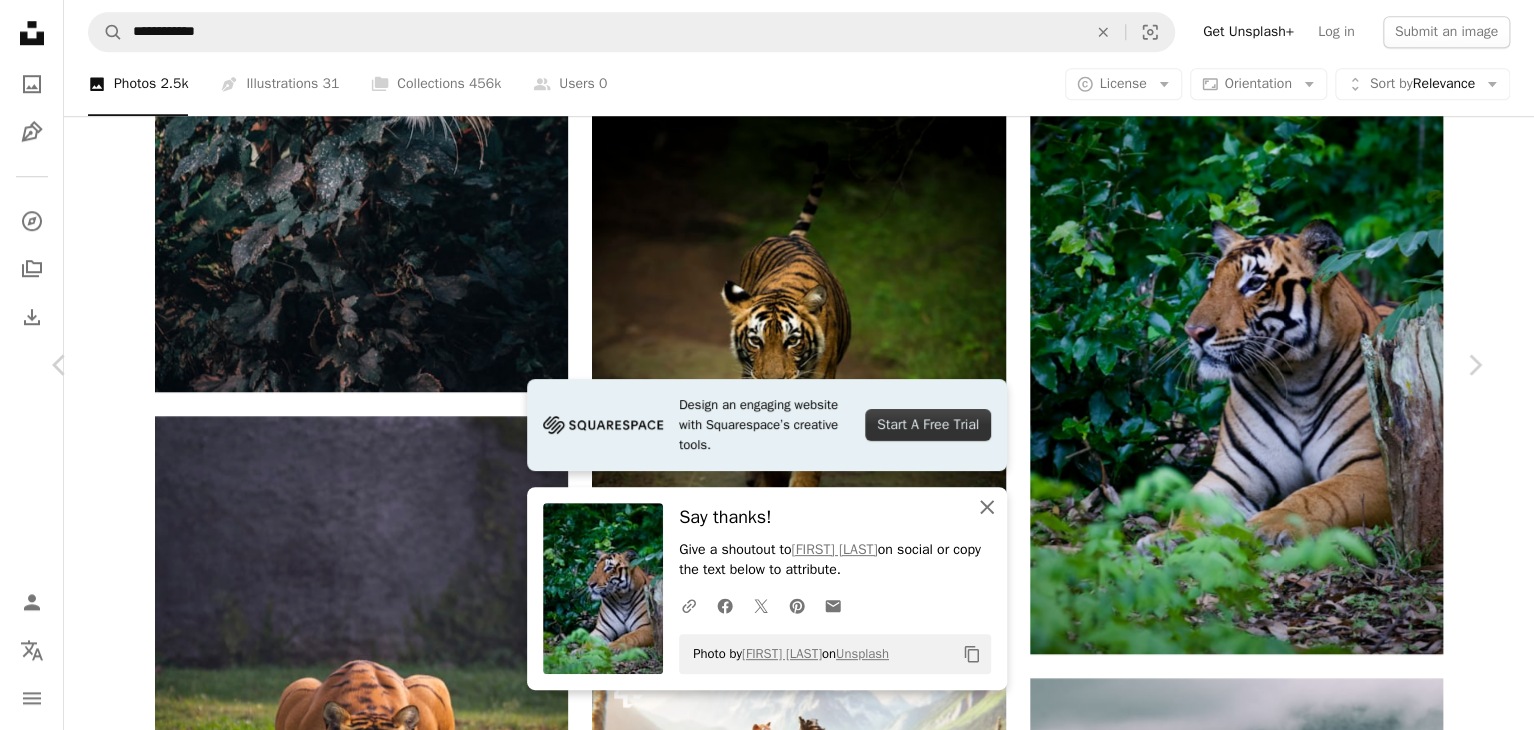 click on "An X shape Close" at bounding box center [987, 507] 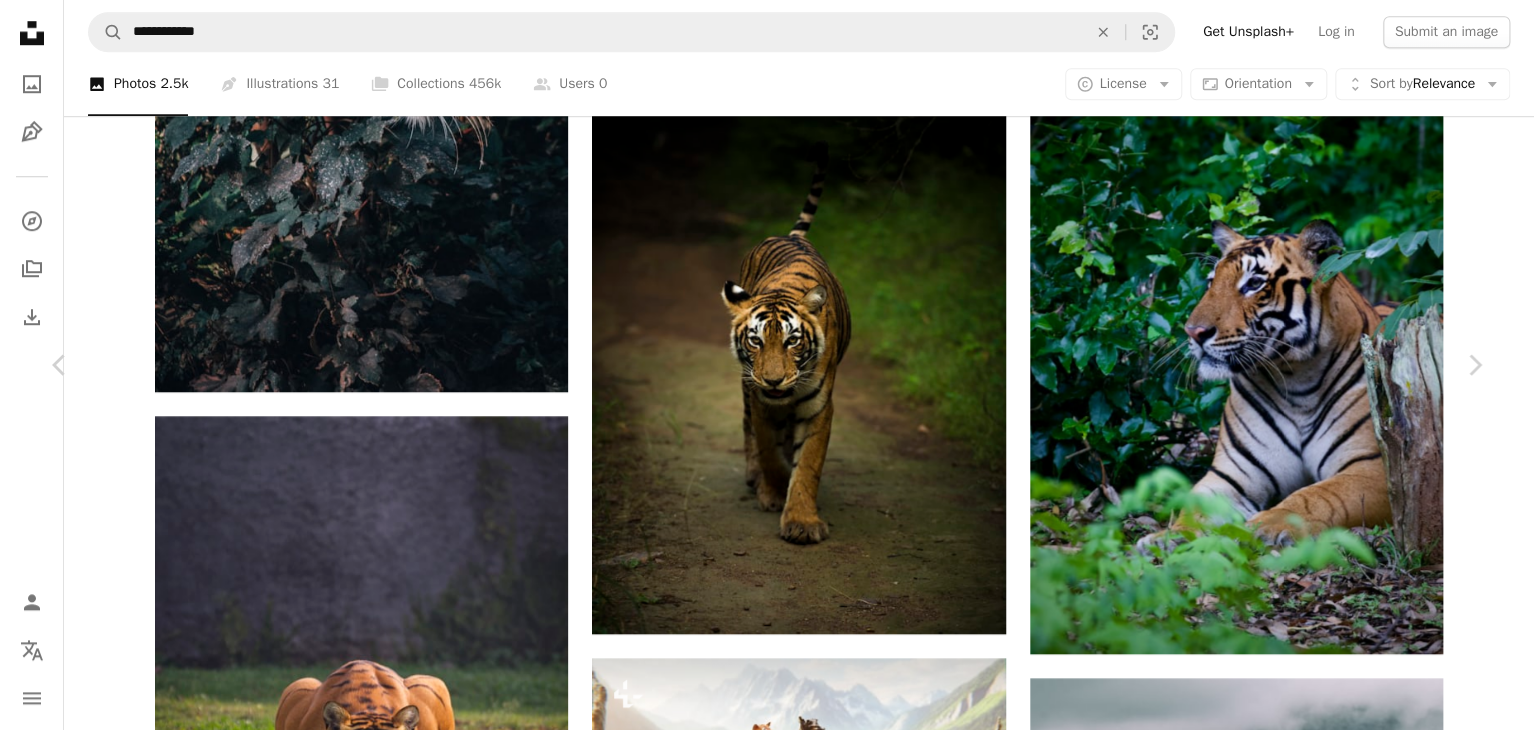 click on "An X shape" at bounding box center [20, 20] 